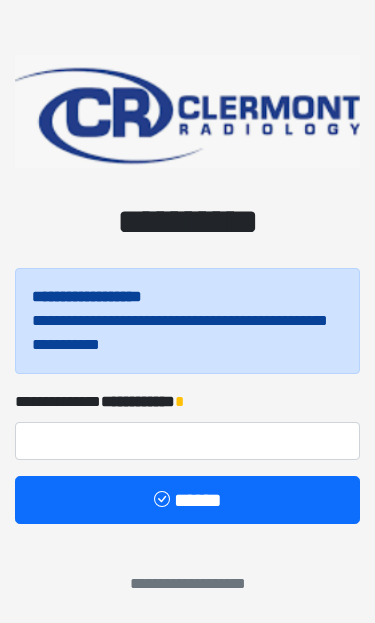 scroll, scrollTop: 0, scrollLeft: 0, axis: both 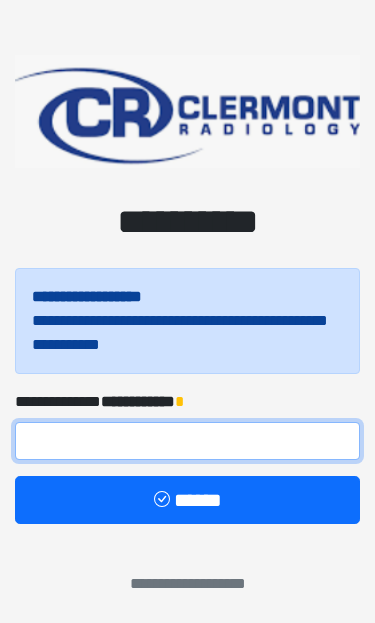 click at bounding box center (187, 441) 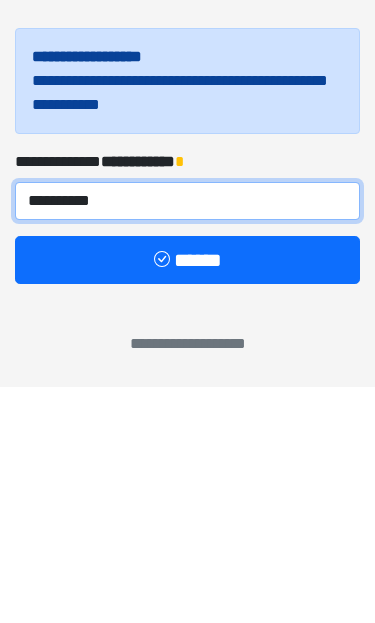 type on "**********" 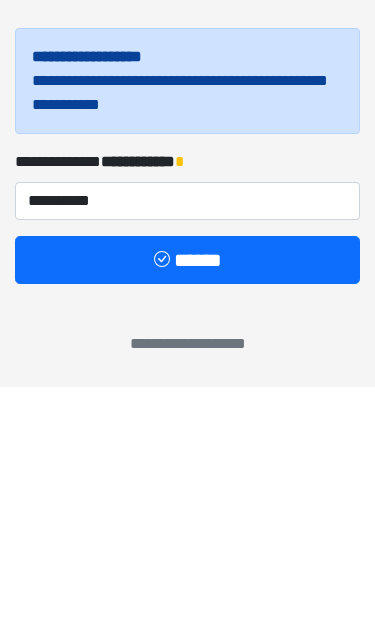 click on "******" at bounding box center (187, 496) 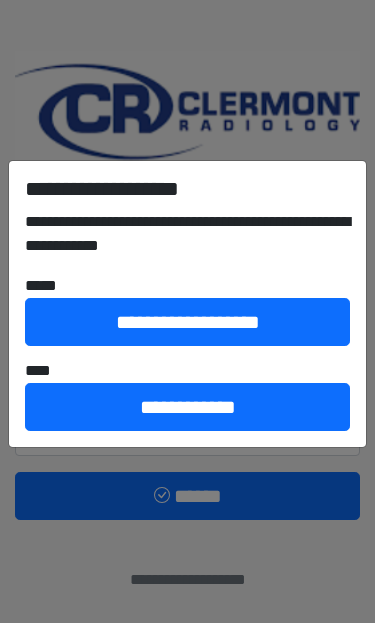 click on "**********" at bounding box center [187, 407] 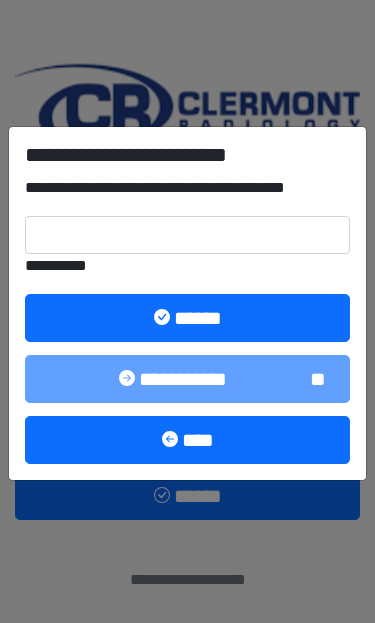 click on "**********" at bounding box center (187, 304) 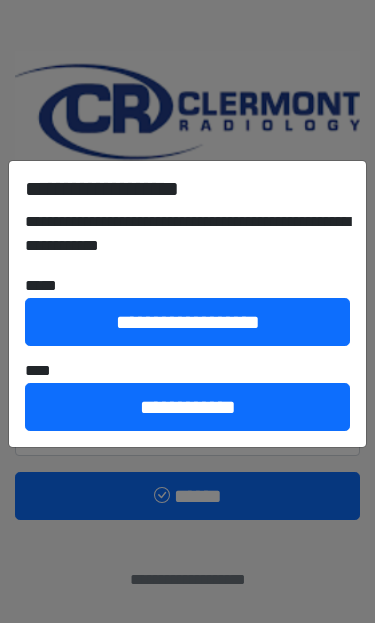 click on "**********" at bounding box center (187, 407) 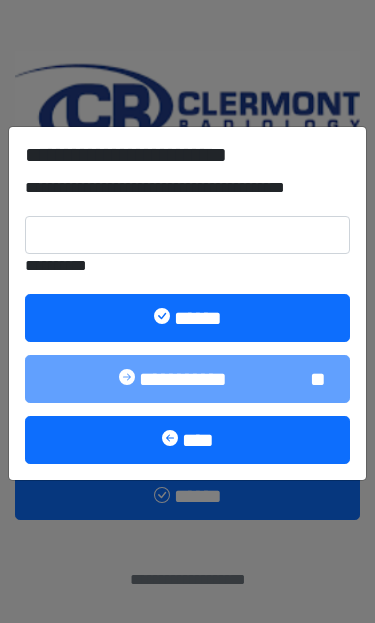 click on "****" at bounding box center [187, 440] 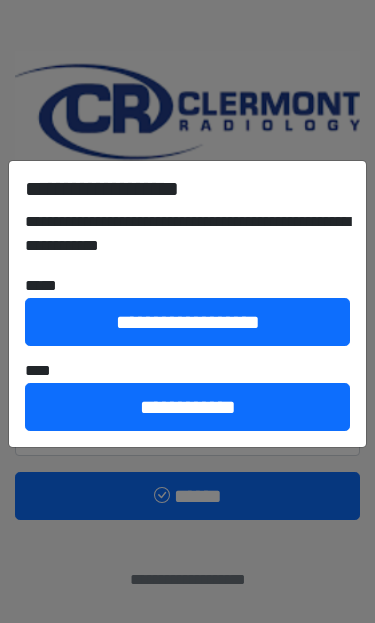 click on "**********" at bounding box center [187, 407] 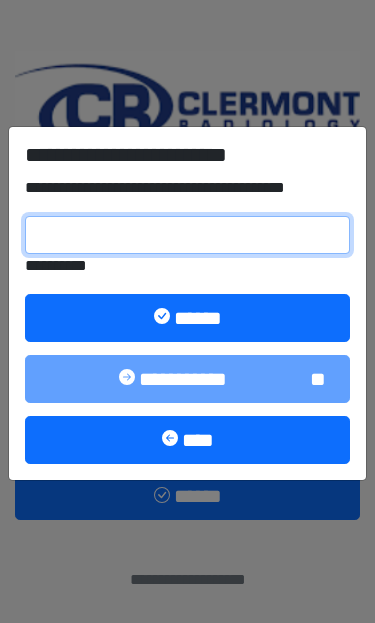 click on "**********" at bounding box center (187, 235) 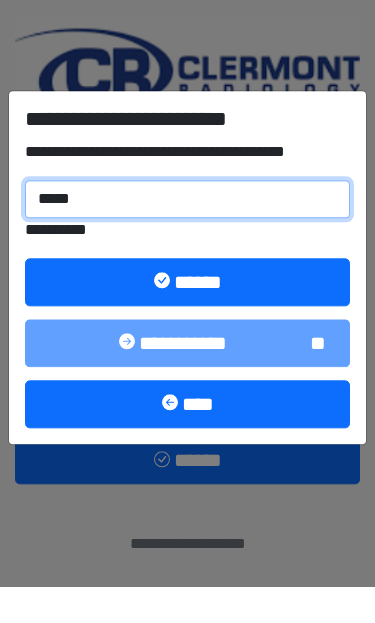 type on "******" 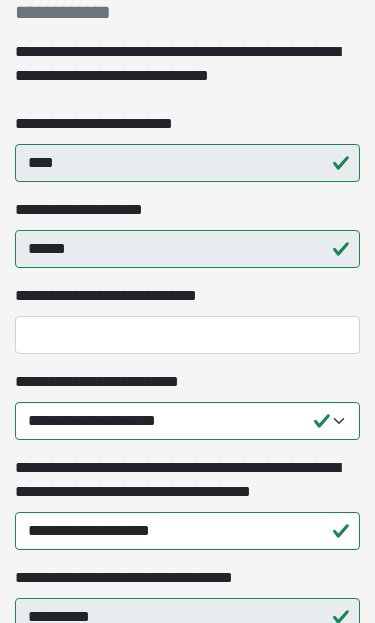 scroll, scrollTop: 333, scrollLeft: 0, axis: vertical 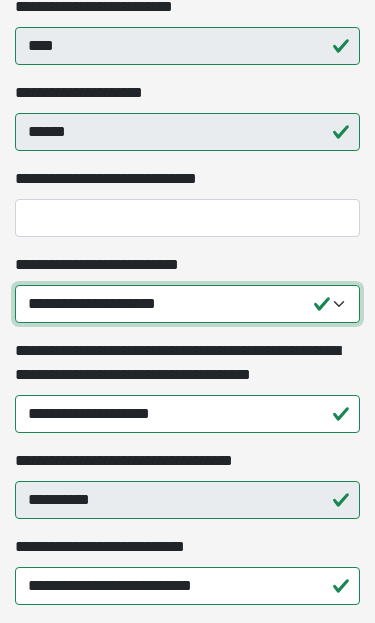 click on "**********" at bounding box center [187, 304] 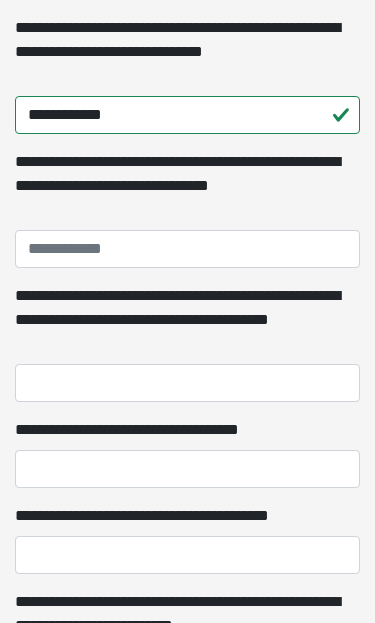 scroll, scrollTop: 1320, scrollLeft: 0, axis: vertical 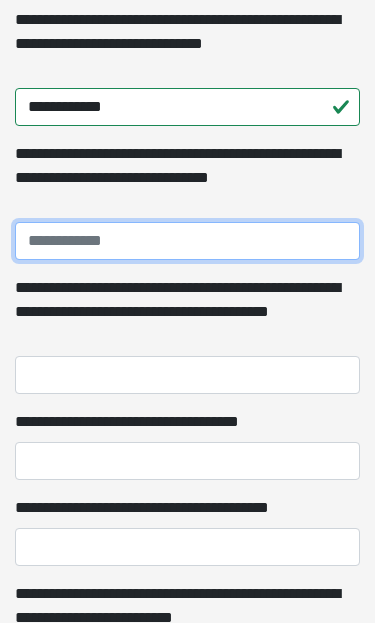 click on "**********" at bounding box center [187, 241] 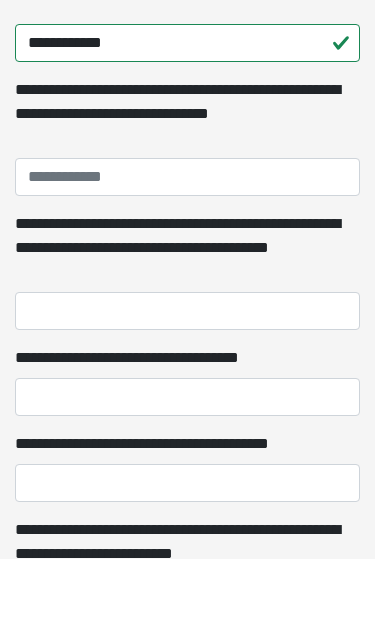 click on "**********" at bounding box center [187, 312] 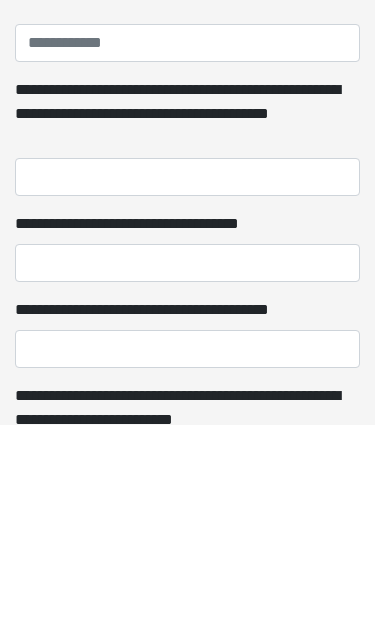 scroll, scrollTop: 1485, scrollLeft: 0, axis: vertical 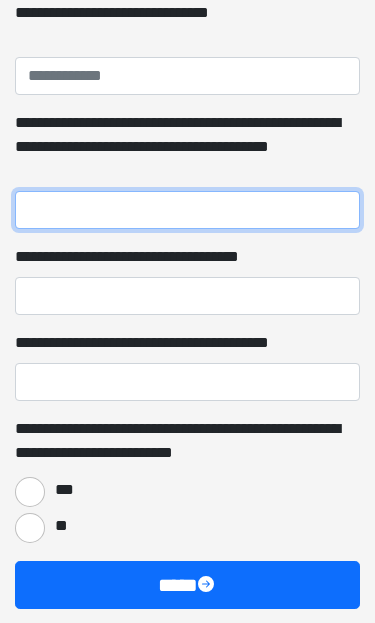 click on "**********" at bounding box center [187, 210] 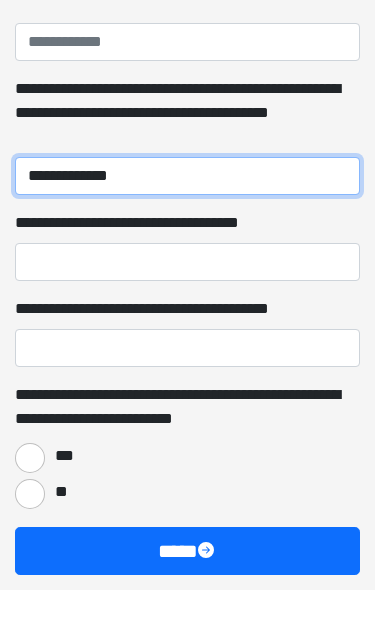 click on "**********" at bounding box center (187, 210) 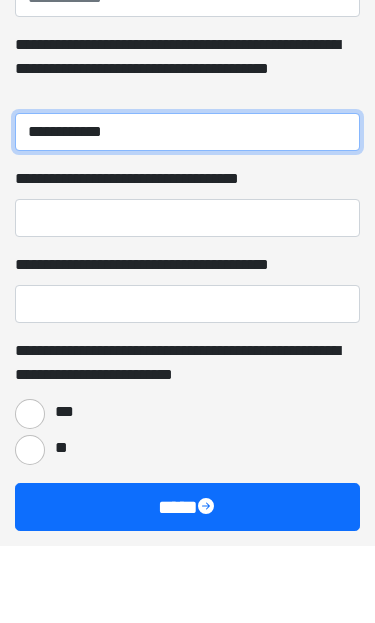 type on "**********" 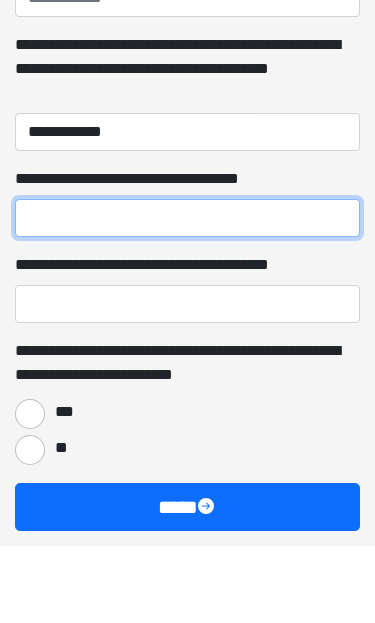 click on "**********" at bounding box center [187, 296] 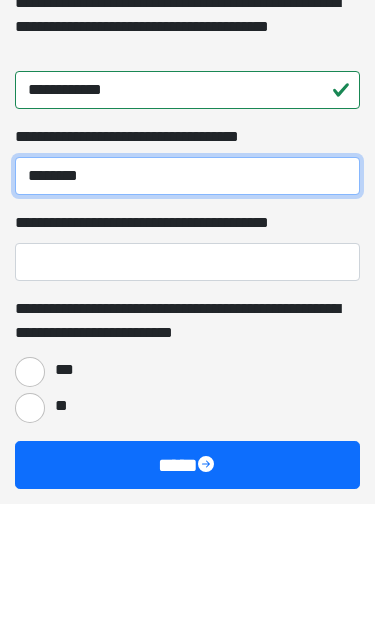 type on "********" 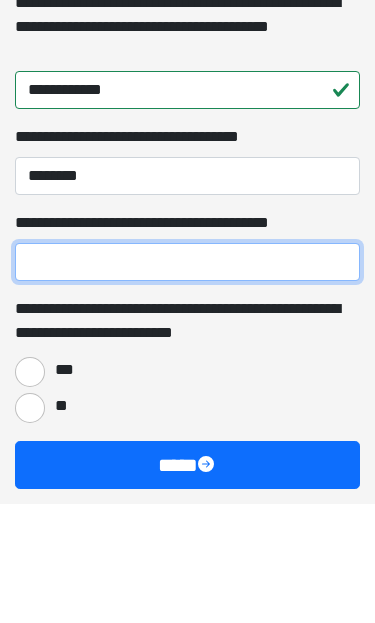 click on "**********" at bounding box center (187, 382) 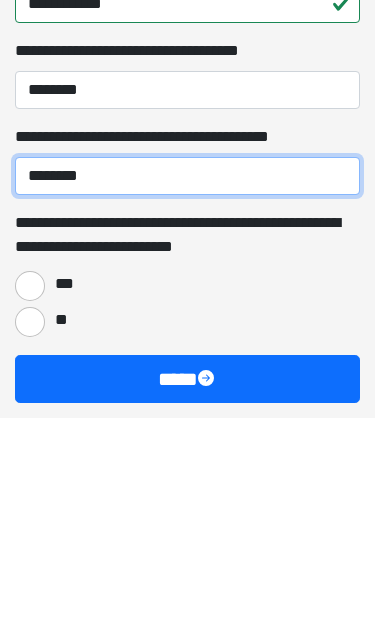 type on "********" 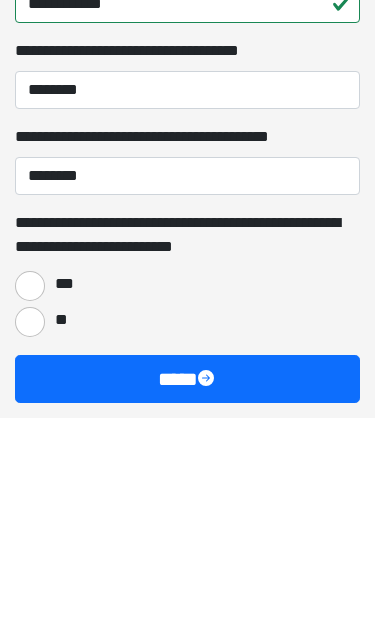 click on "***" at bounding box center (63, 490) 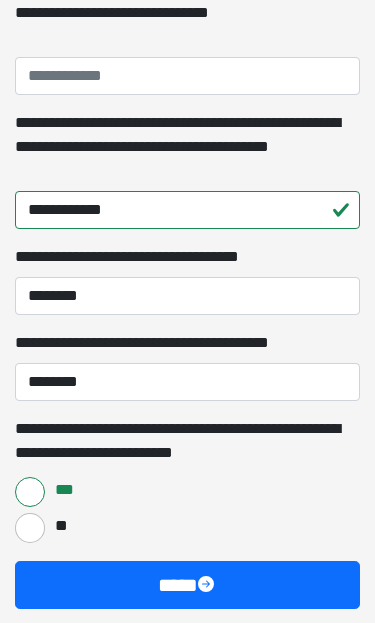 click on "****" at bounding box center (187, 585) 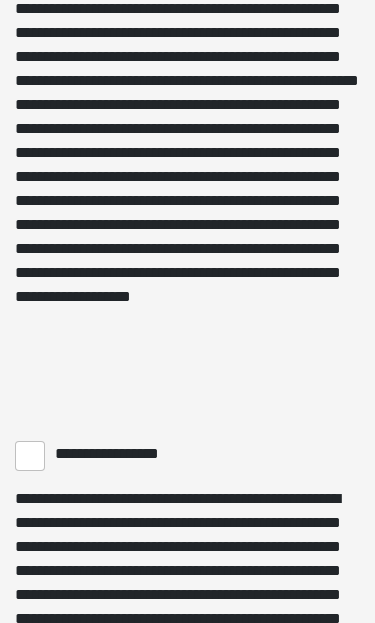 scroll, scrollTop: 1791, scrollLeft: 0, axis: vertical 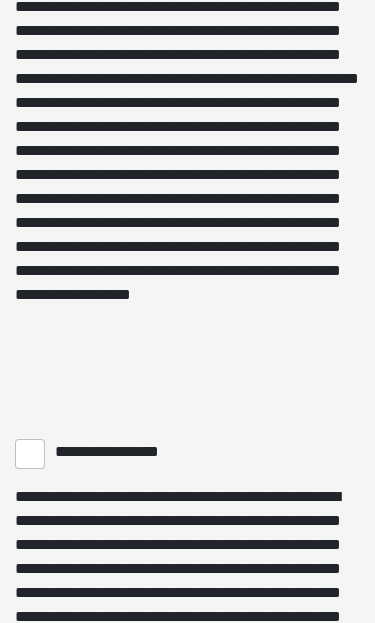 click on "**********" at bounding box center (30, 454) 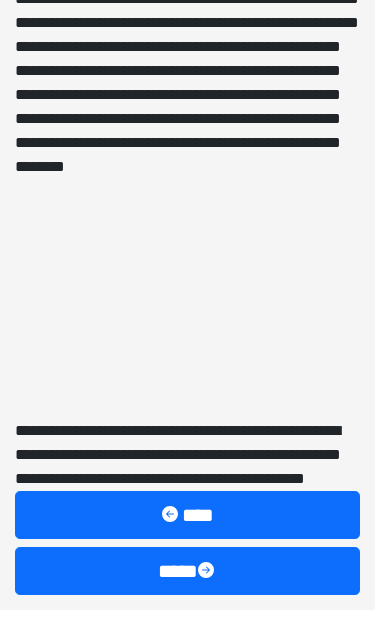 scroll, scrollTop: 3375, scrollLeft: 0, axis: vertical 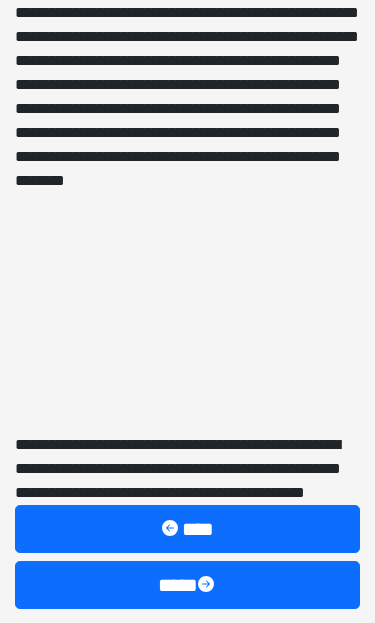 click at bounding box center [208, 586] 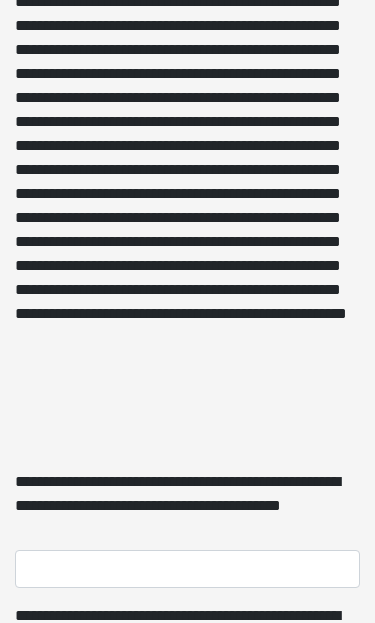 scroll, scrollTop: 6155, scrollLeft: 0, axis: vertical 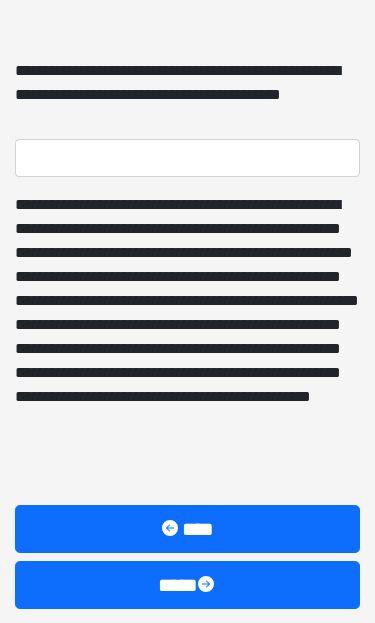 click at bounding box center [208, 586] 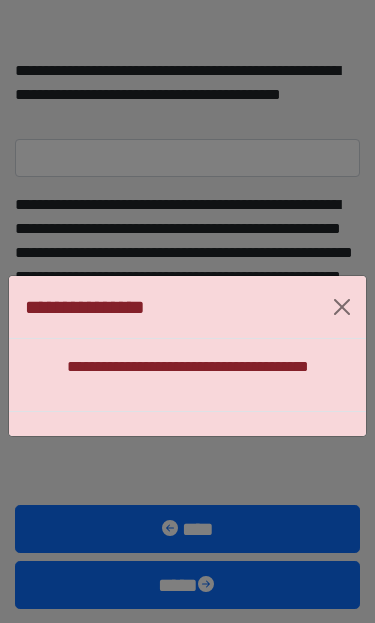 click at bounding box center (342, 307) 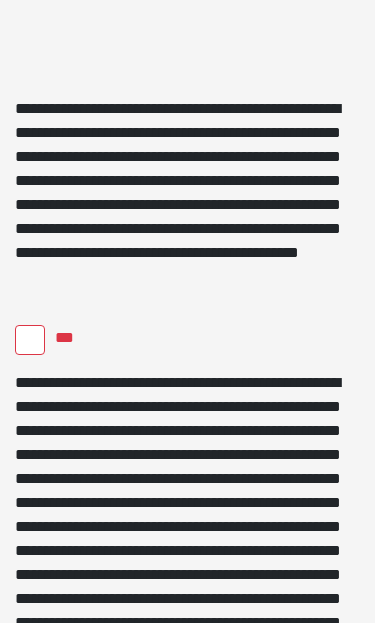 scroll, scrollTop: 6155, scrollLeft: 0, axis: vertical 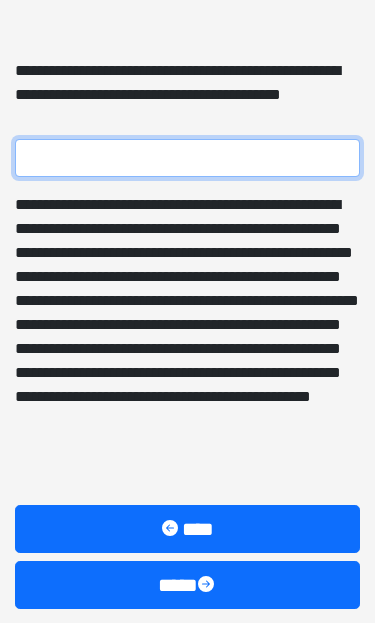 click on "**********" at bounding box center [187, 158] 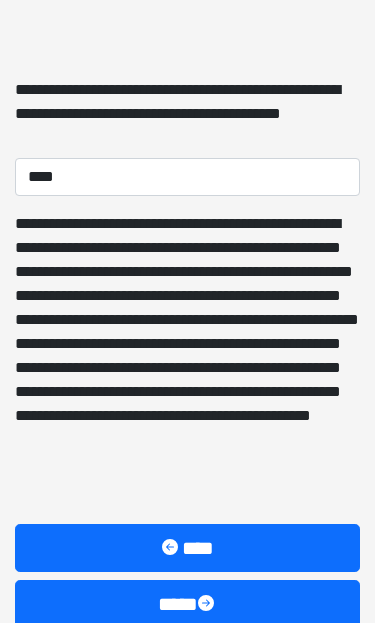 scroll, scrollTop: 6137, scrollLeft: 0, axis: vertical 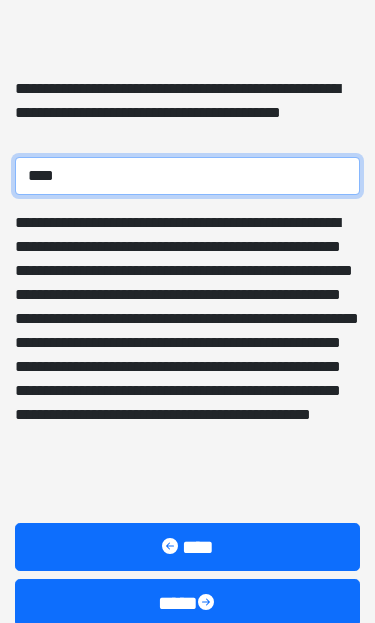 click on "****" at bounding box center [187, 176] 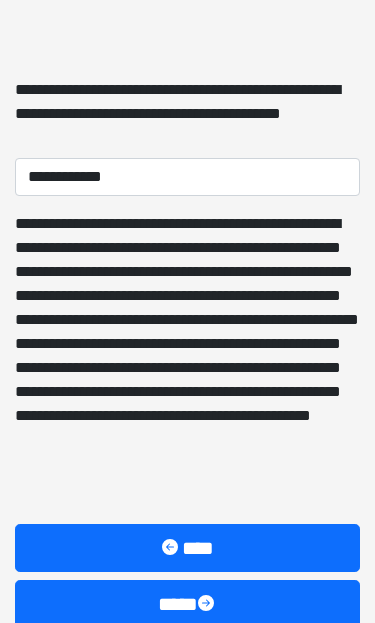 scroll, scrollTop: 6137, scrollLeft: 0, axis: vertical 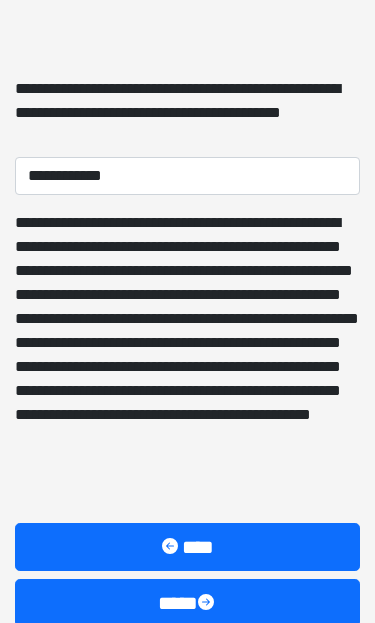 click at bounding box center (208, 604) 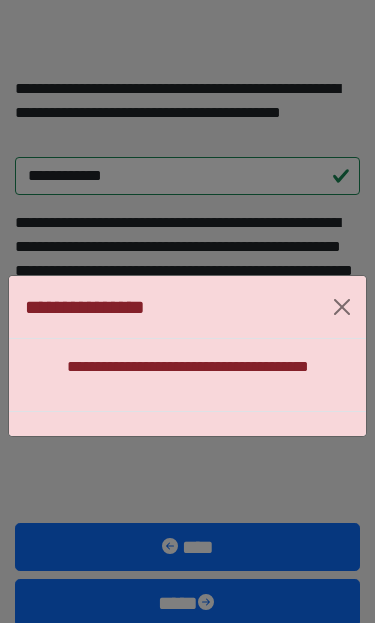 click at bounding box center (342, 307) 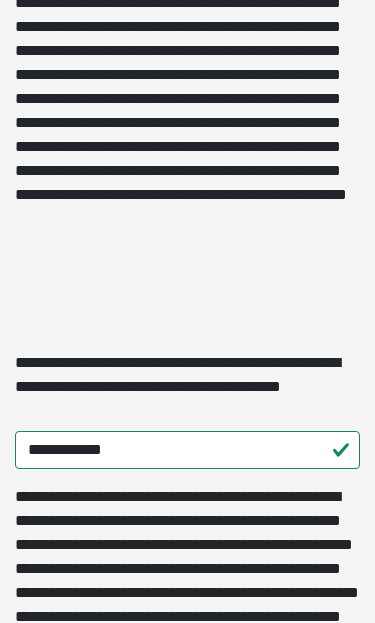 scroll, scrollTop: 5868, scrollLeft: 0, axis: vertical 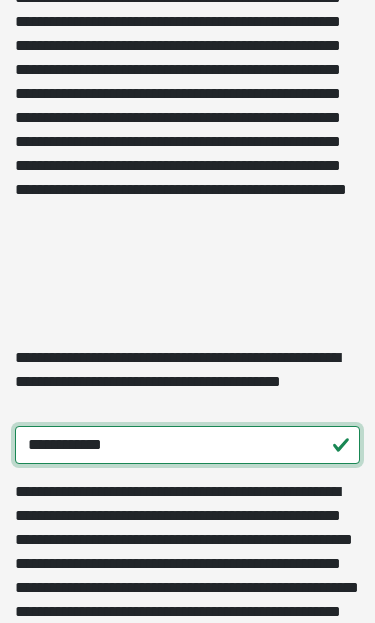 click on "**********" at bounding box center (187, 445) 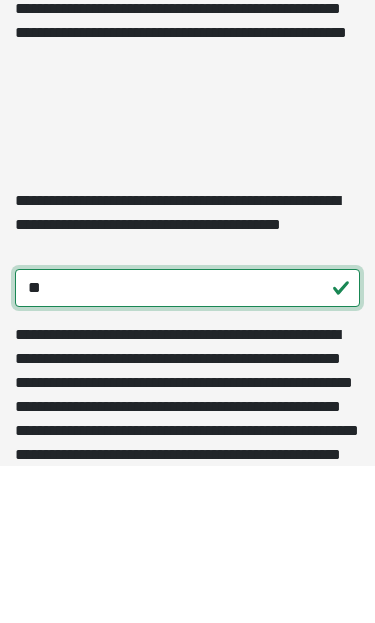 type on "*" 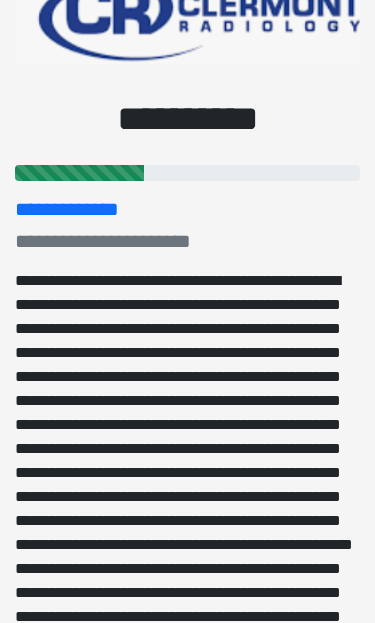 scroll, scrollTop: 0, scrollLeft: 0, axis: both 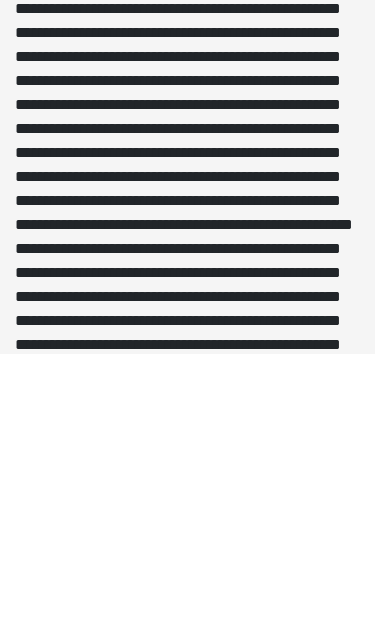 type 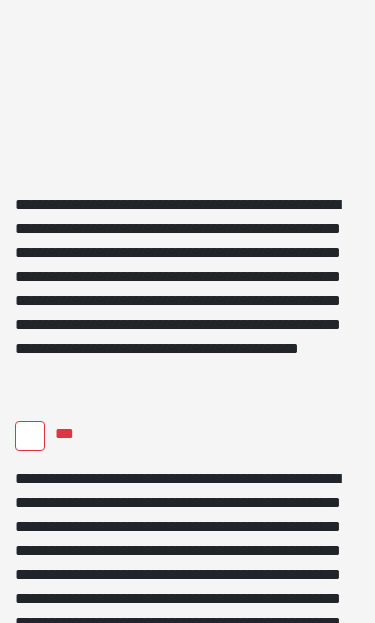 click on "***" at bounding box center [65, 434] 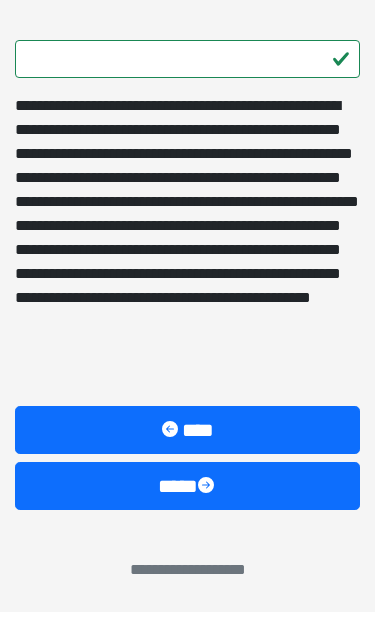 scroll, scrollTop: 6244, scrollLeft: 0, axis: vertical 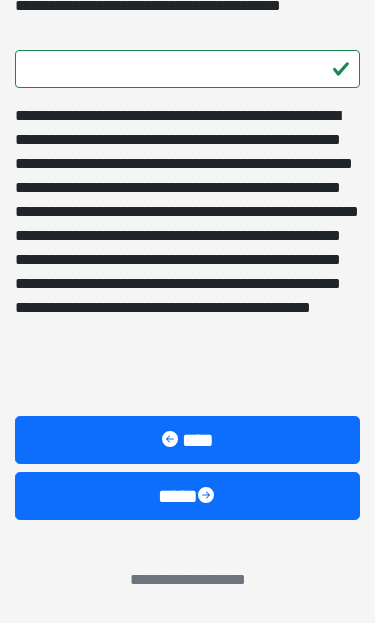 click at bounding box center (208, 497) 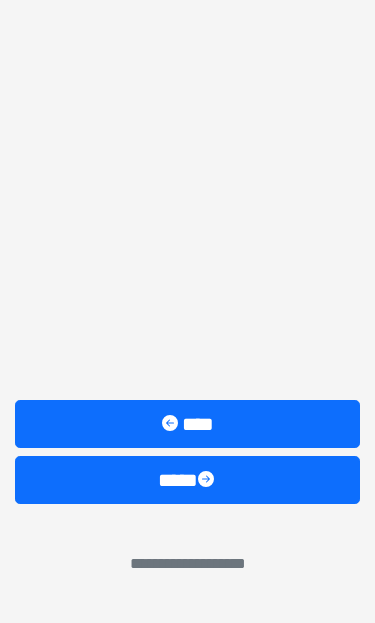 scroll, scrollTop: 1106, scrollLeft: 0, axis: vertical 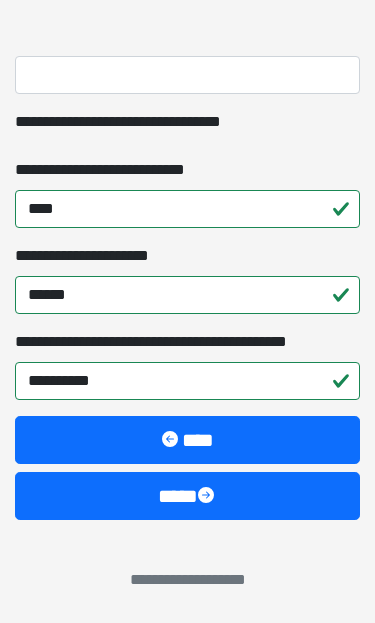 click at bounding box center (208, 497) 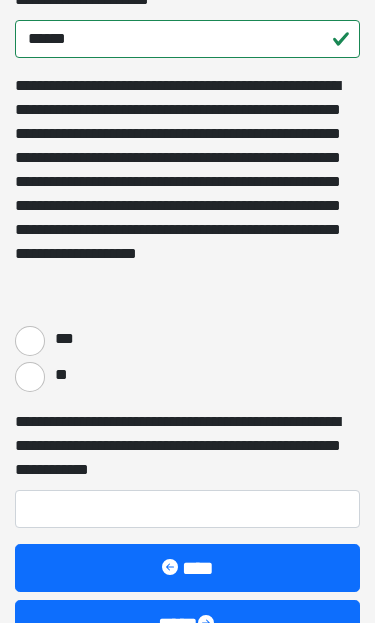 click on "***" at bounding box center [30, 341] 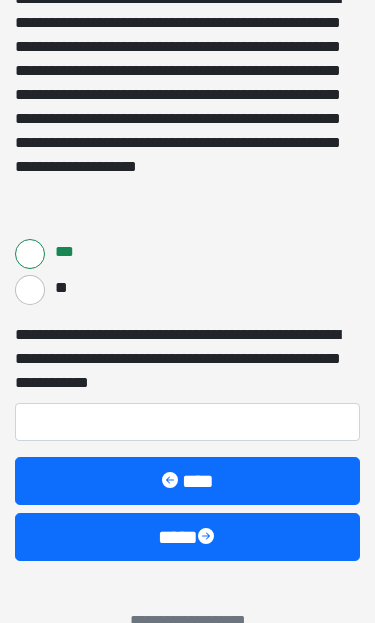 scroll, scrollTop: 694, scrollLeft: 0, axis: vertical 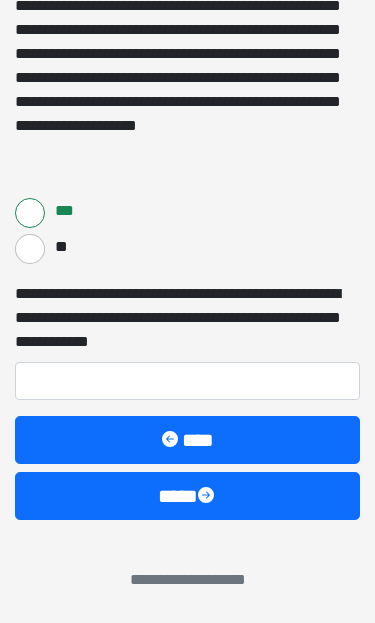 click at bounding box center (208, 497) 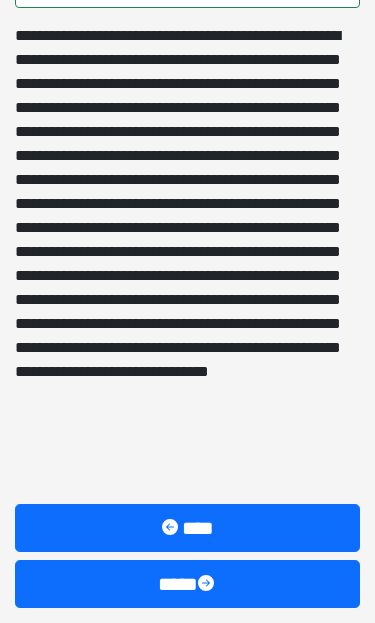 scroll, scrollTop: 749, scrollLeft: 0, axis: vertical 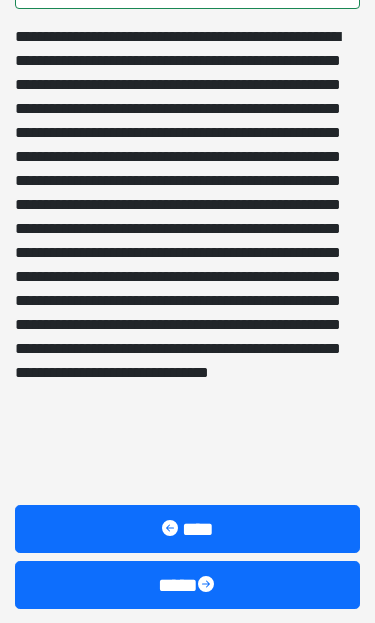 click at bounding box center (208, 586) 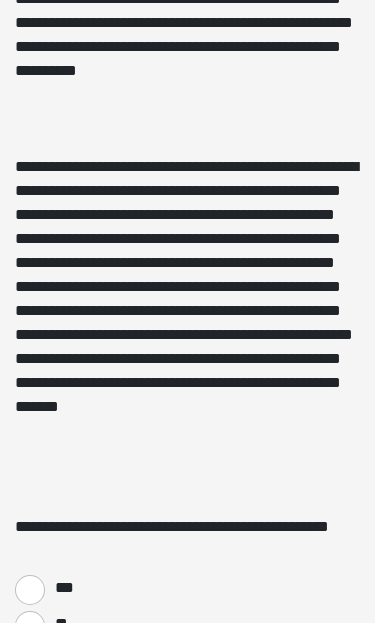 click on "**********" at bounding box center (187, -170) 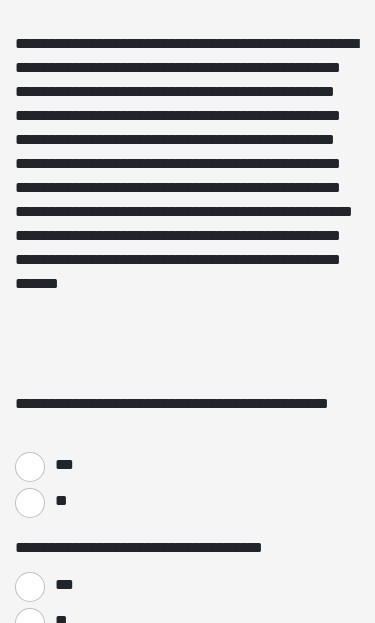 scroll, scrollTop: 606, scrollLeft: 0, axis: vertical 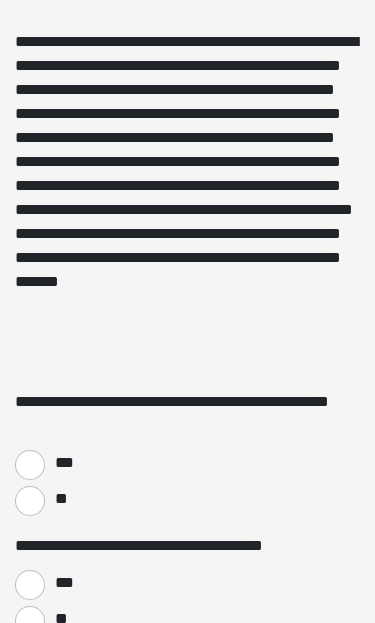click on "**" at bounding box center (60, 499) 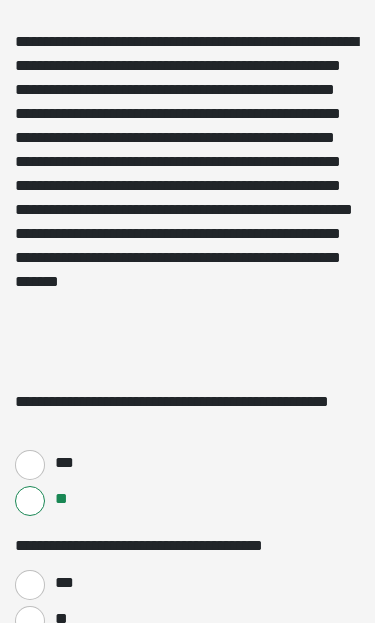 click on "**" at bounding box center [60, 619] 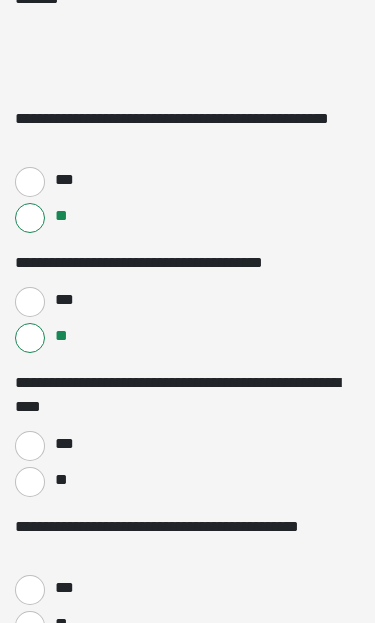 click on "**" at bounding box center [60, 480] 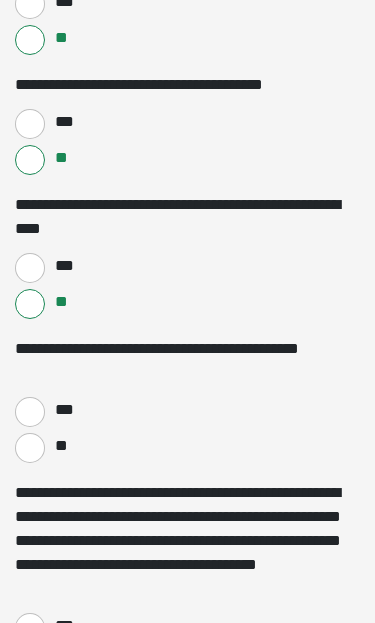 click on "**" at bounding box center (60, 446) 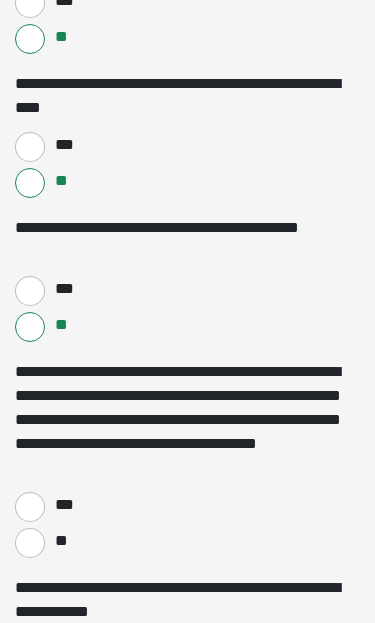 click on "**" at bounding box center (30, 543) 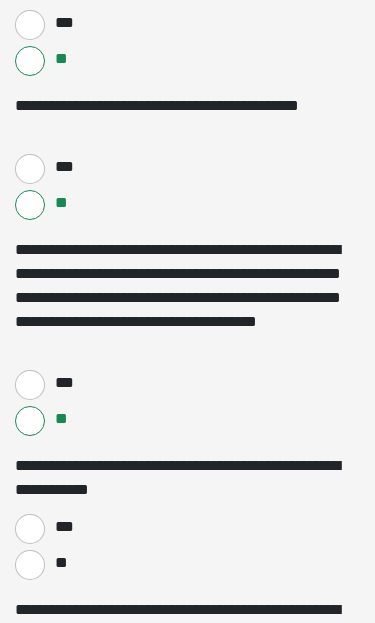 scroll, scrollTop: 1310, scrollLeft: 0, axis: vertical 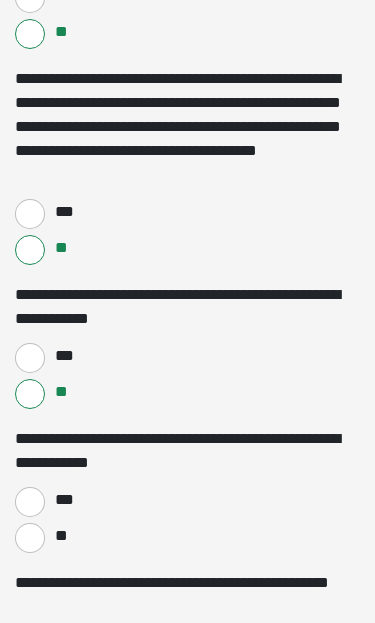 click on "**" at bounding box center [60, 536] 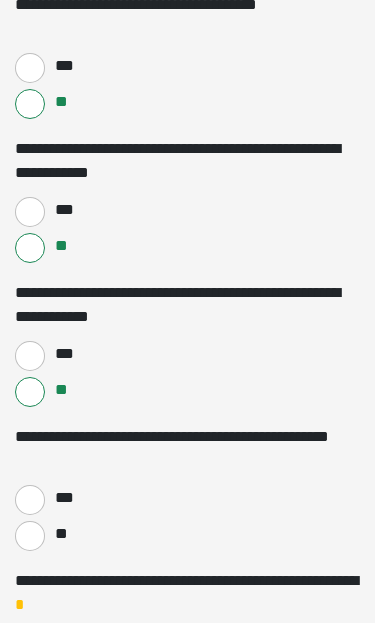 click on "**" at bounding box center (60, 534) 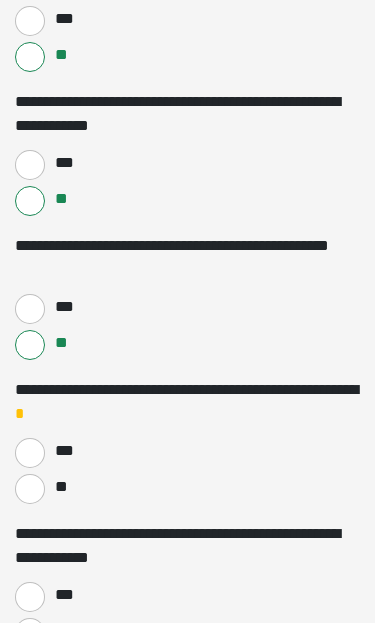 click on "**" at bounding box center [60, 487] 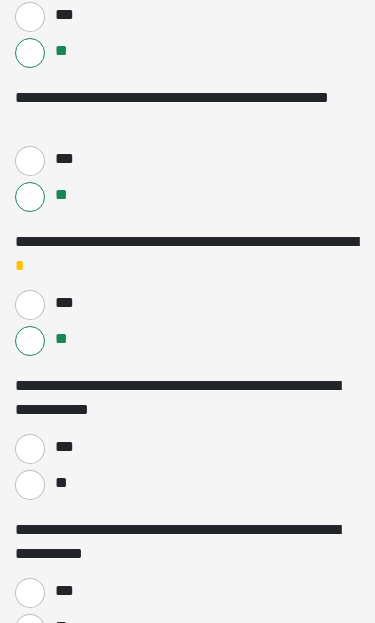 scroll, scrollTop: 1980, scrollLeft: 0, axis: vertical 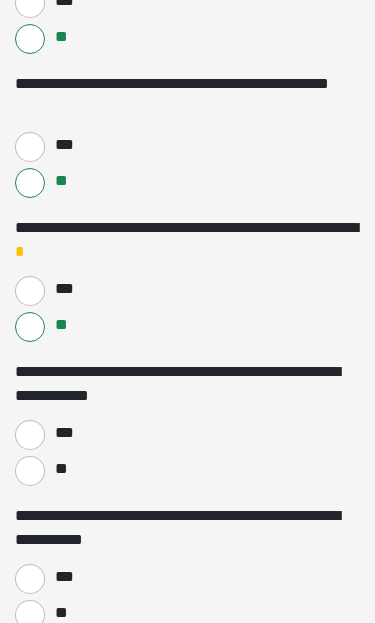 click on "**" at bounding box center (60, 469) 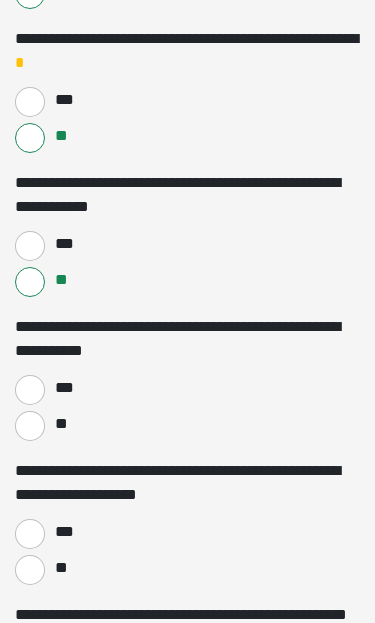 scroll, scrollTop: 2171, scrollLeft: 0, axis: vertical 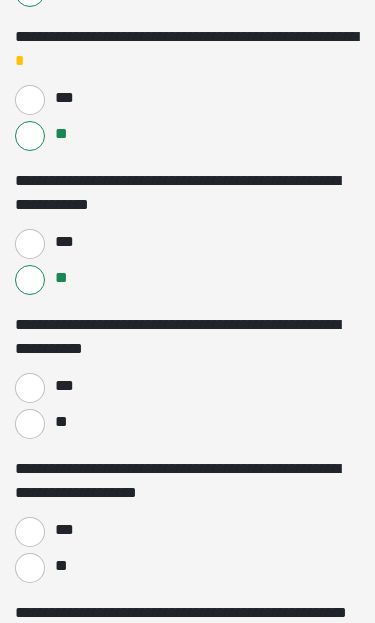 click on "**" at bounding box center (60, 422) 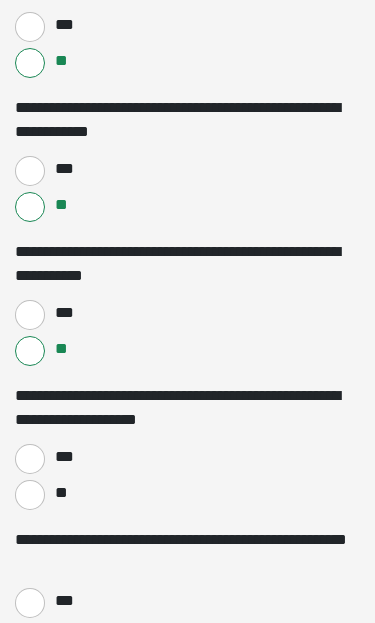 scroll, scrollTop: 2259, scrollLeft: 0, axis: vertical 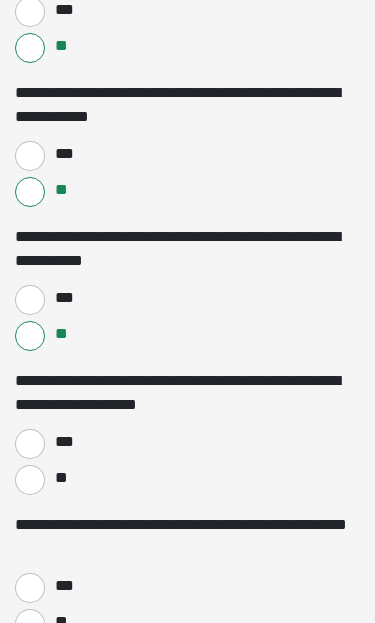 click on "**" at bounding box center [60, 478] 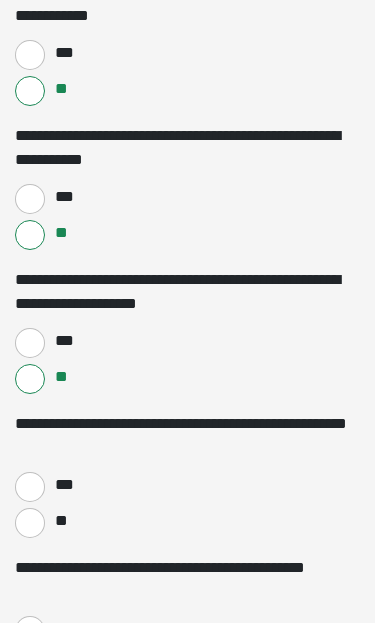 click on "**" at bounding box center (60, 521) 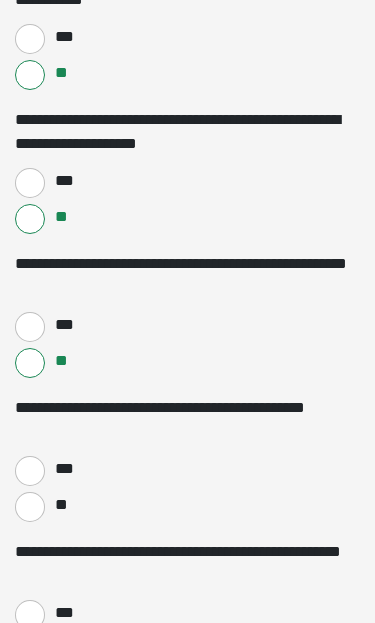 scroll, scrollTop: 2522, scrollLeft: 0, axis: vertical 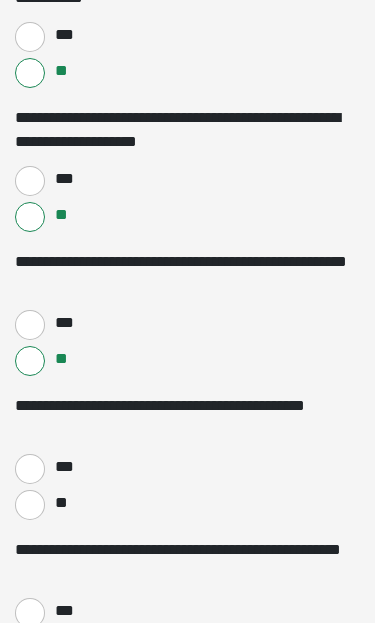 click on "**" at bounding box center (30, 505) 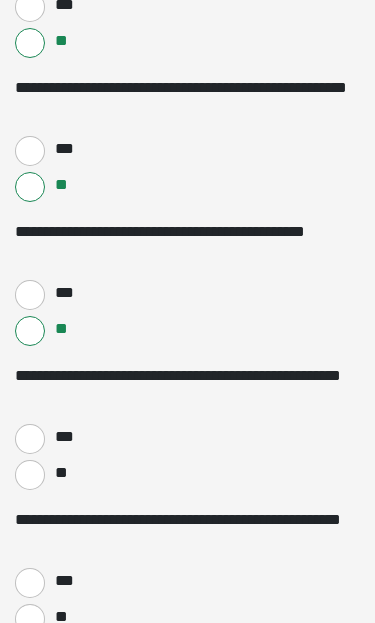 scroll, scrollTop: 2698, scrollLeft: 0, axis: vertical 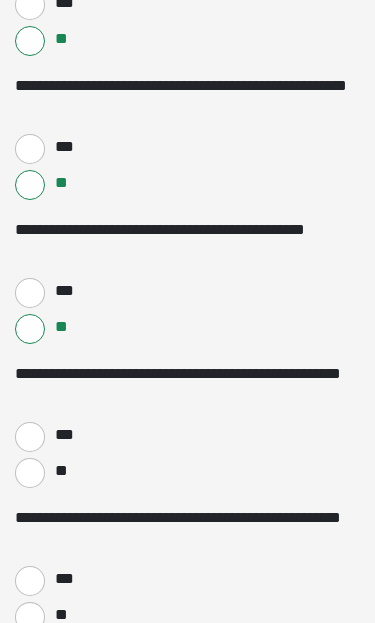 click on "**" at bounding box center [60, 471] 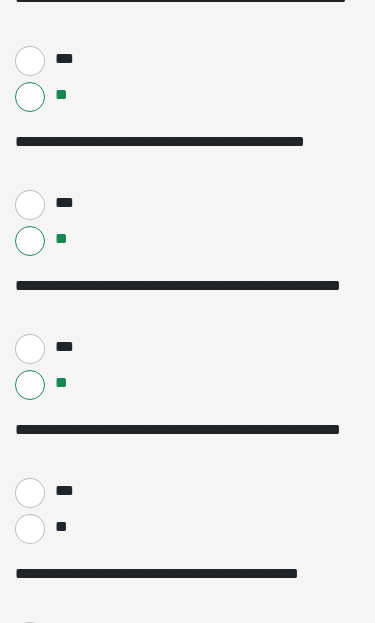 click on "**" at bounding box center [30, 529] 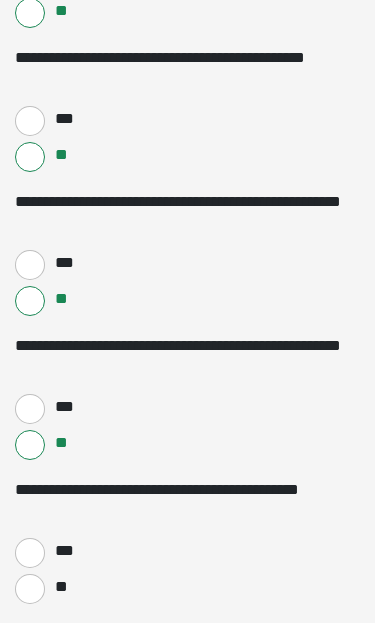 scroll, scrollTop: 2870, scrollLeft: 0, axis: vertical 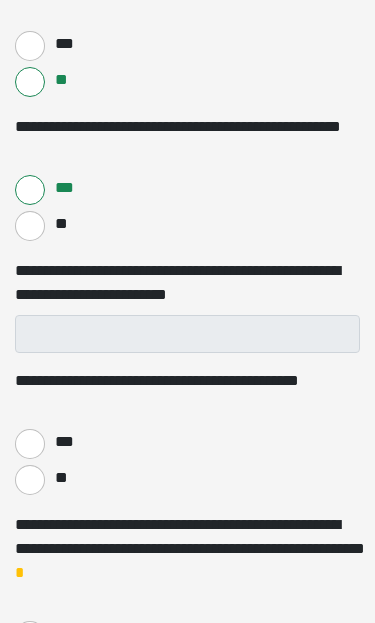 click on "**" at bounding box center (30, 480) 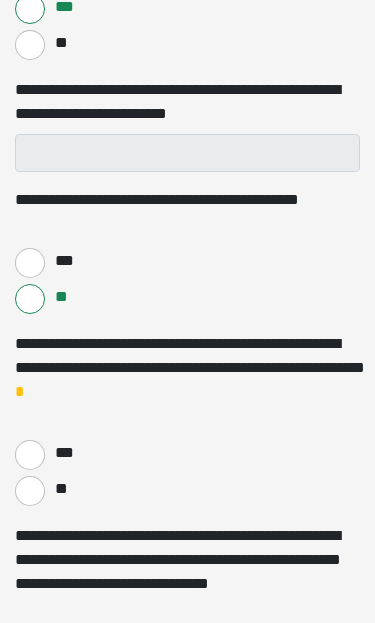click on "**" at bounding box center (60, 489) 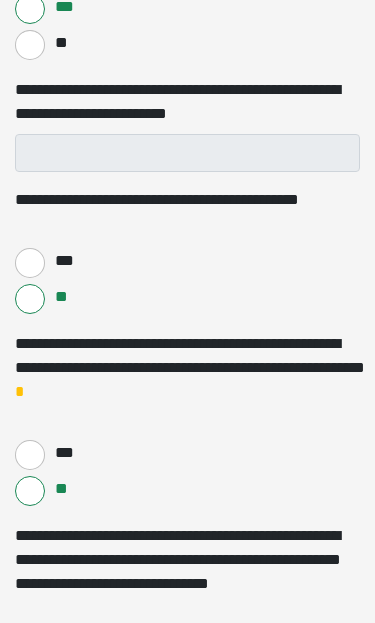 click on "**" at bounding box center (187, 489) 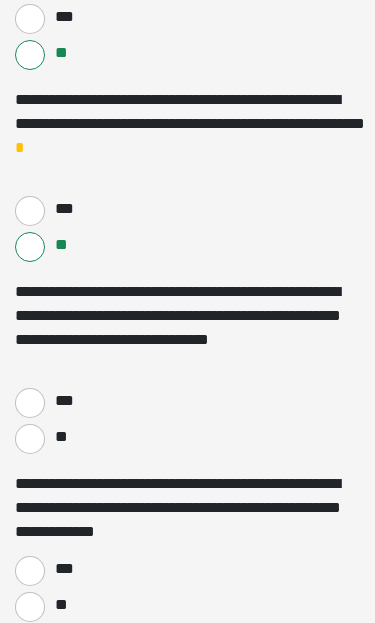 click on "**" at bounding box center [30, 439] 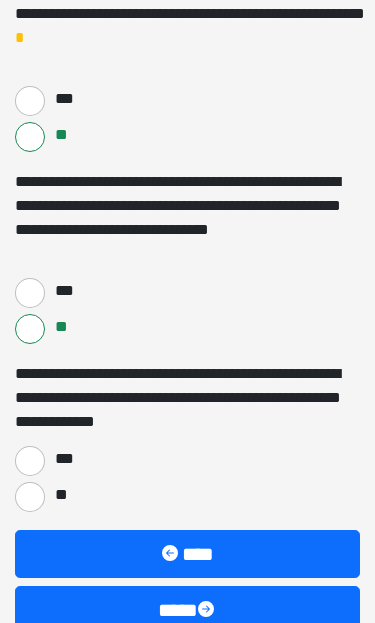 scroll, scrollTop: 3630, scrollLeft: 0, axis: vertical 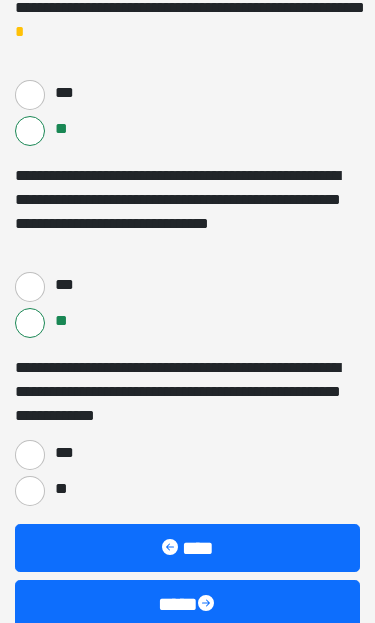 click on "**" at bounding box center [60, 489] 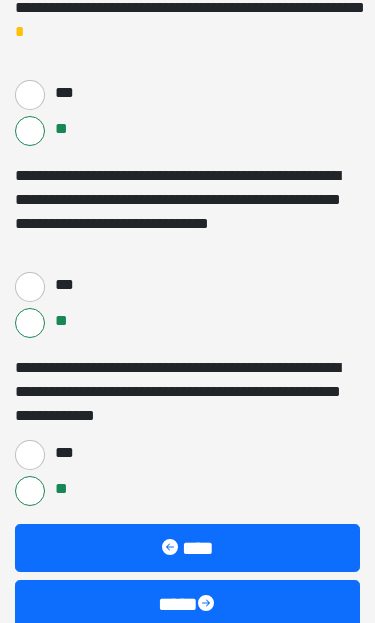 click at bounding box center [208, 605] 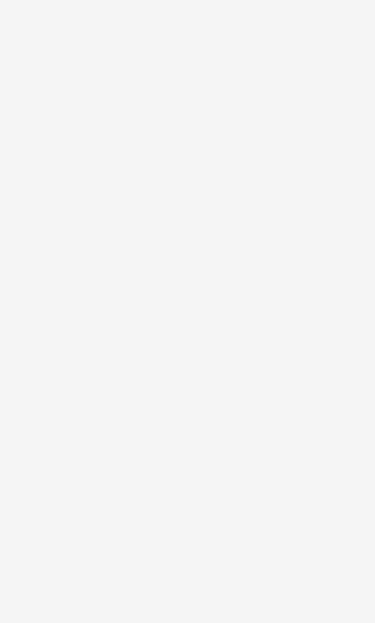 scroll, scrollTop: 57, scrollLeft: 0, axis: vertical 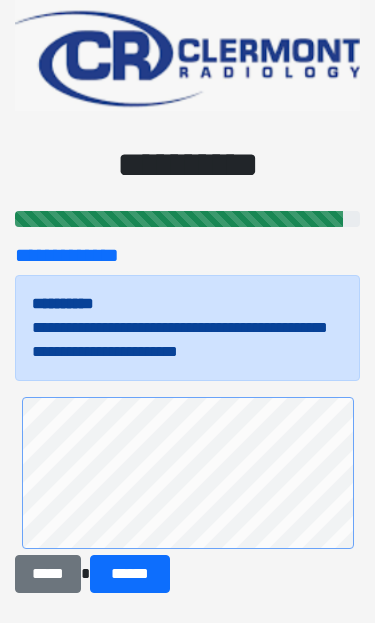 click on "******" at bounding box center (130, 574) 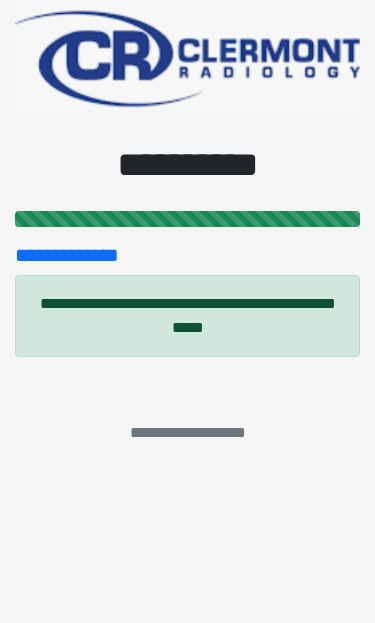 scroll, scrollTop: 0, scrollLeft: 0, axis: both 